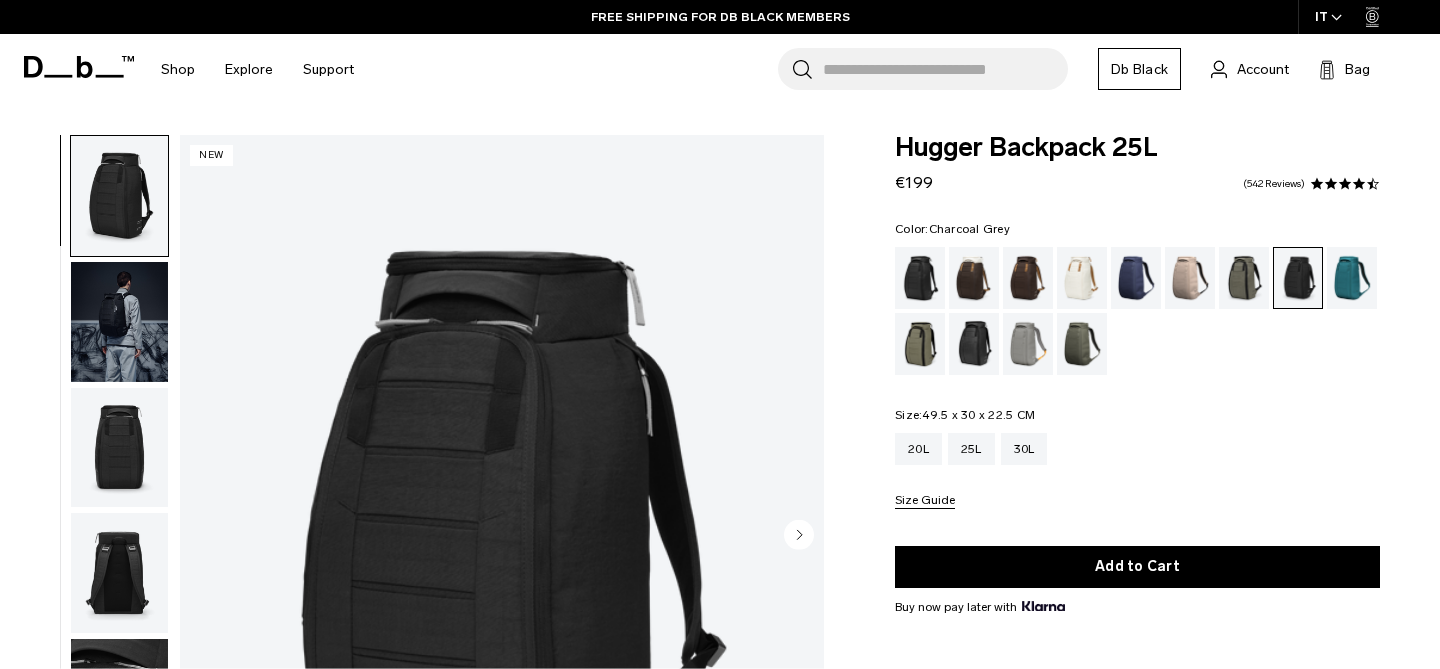 scroll, scrollTop: 0, scrollLeft: 0, axis: both 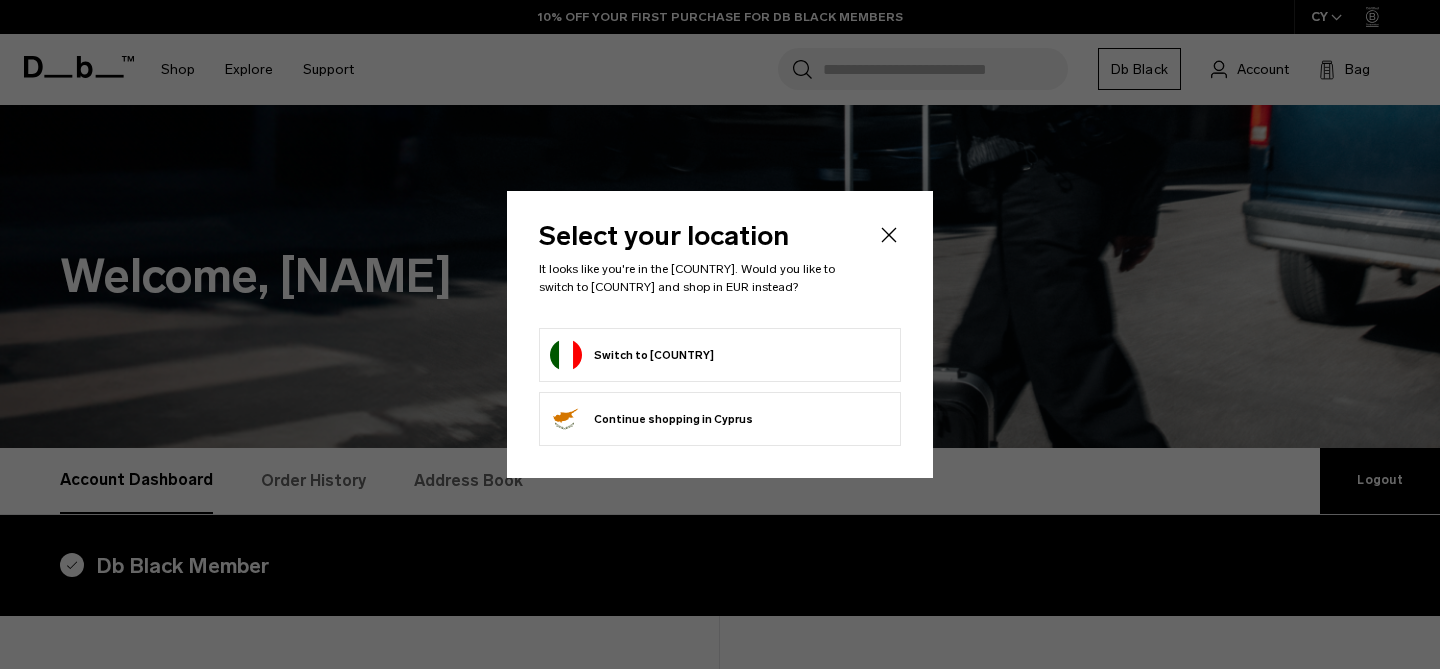 click on "Switch to Italy" at bounding box center (632, 355) 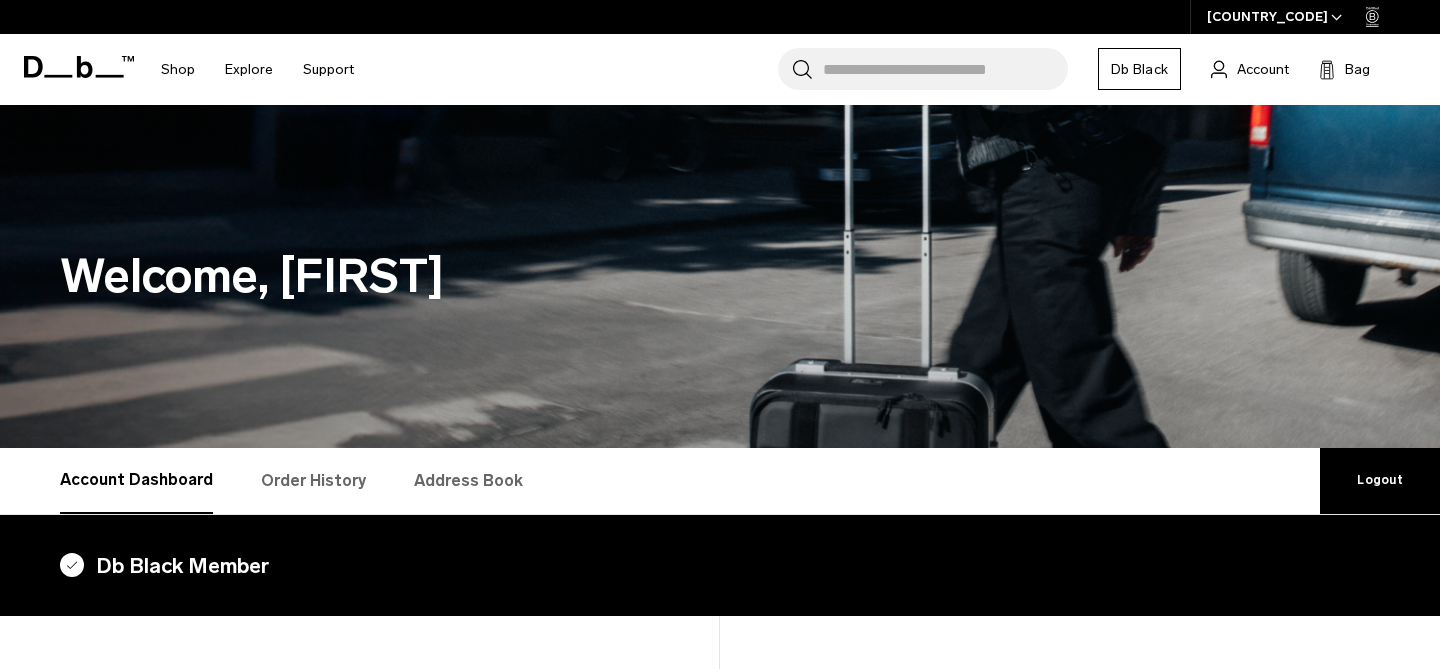 scroll, scrollTop: 0, scrollLeft: 0, axis: both 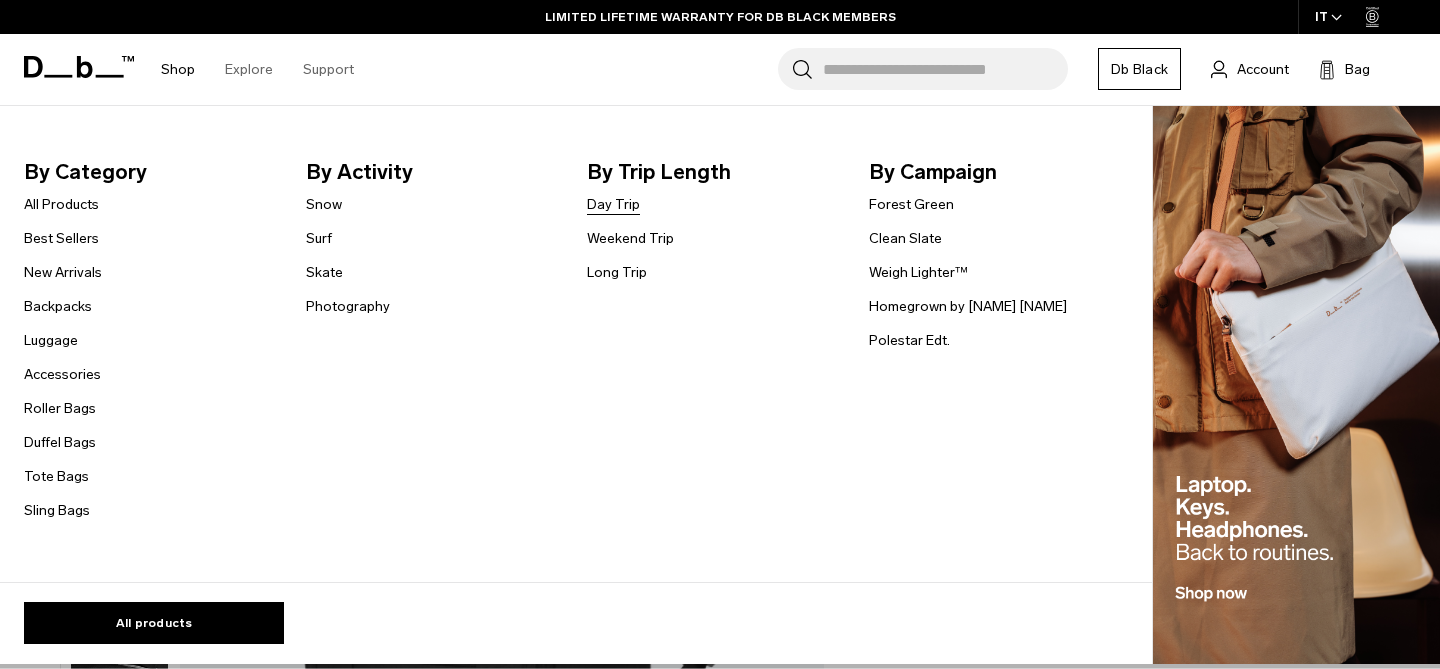click on "Day Trip" at bounding box center (613, 204) 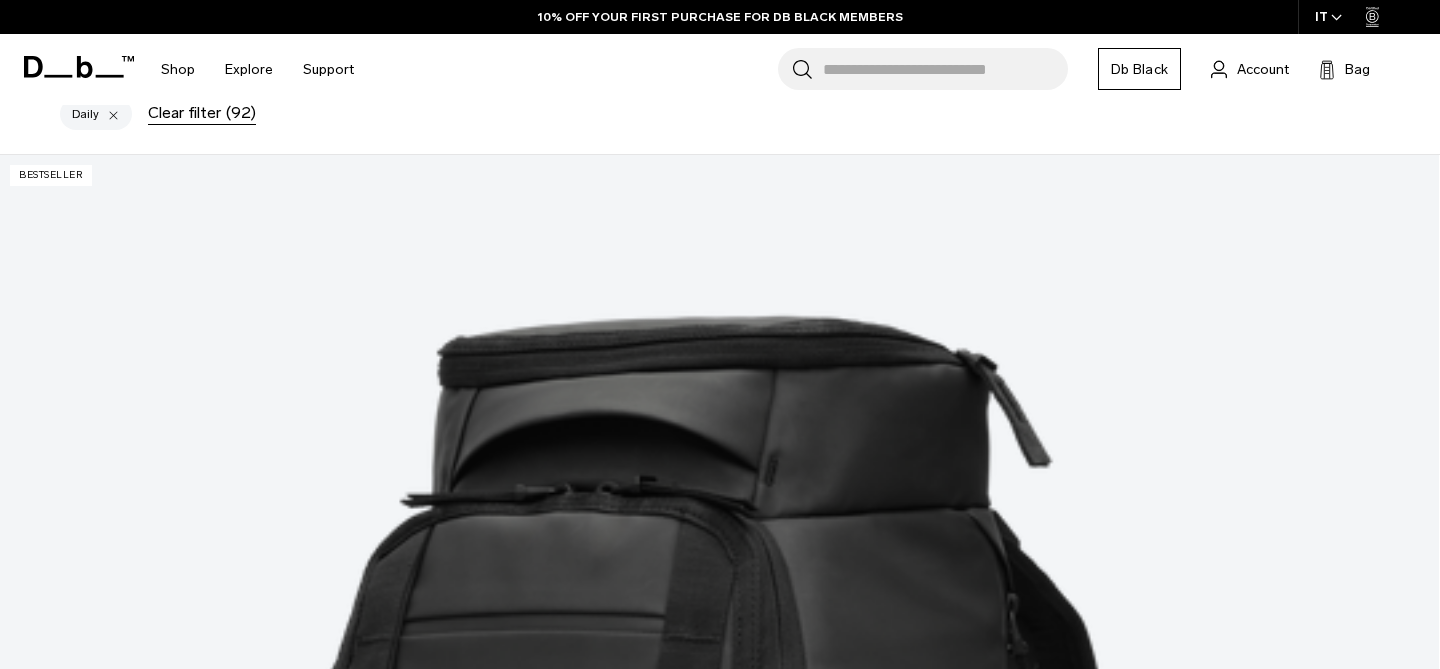 scroll, scrollTop: 414, scrollLeft: 0, axis: vertical 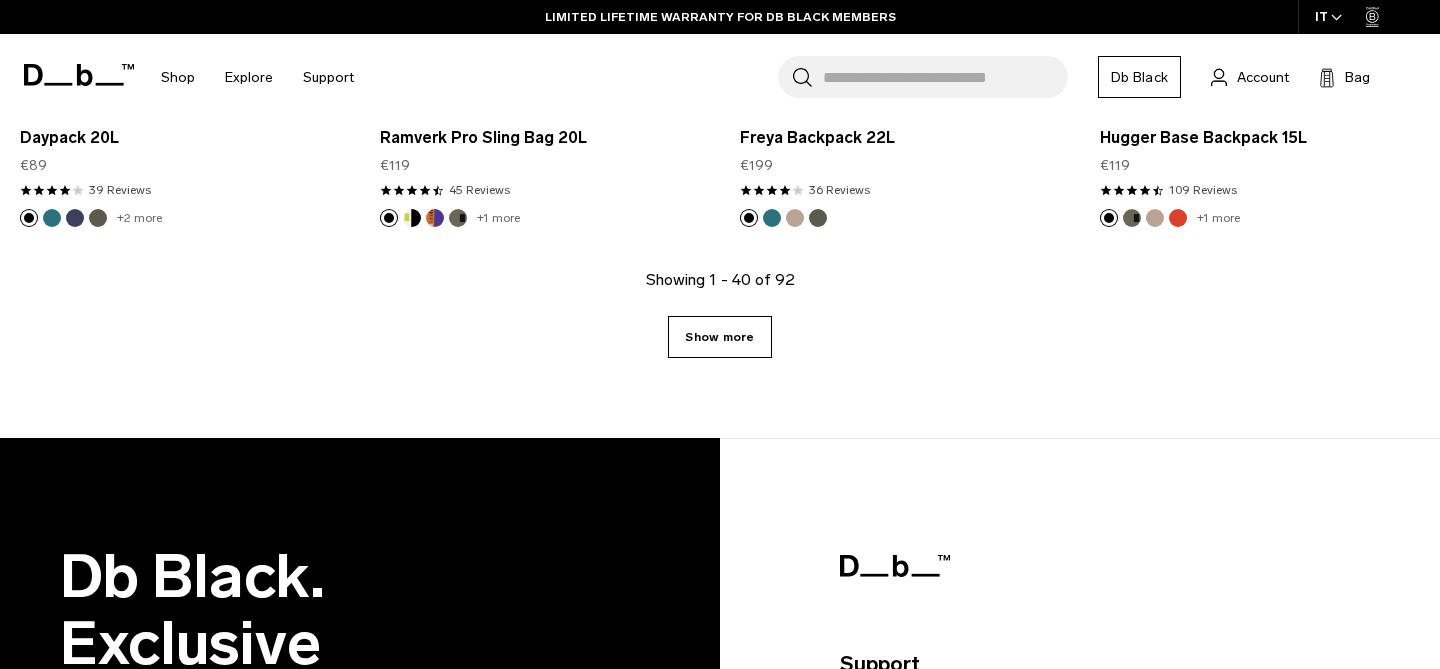 click on "Show more" at bounding box center (719, 337) 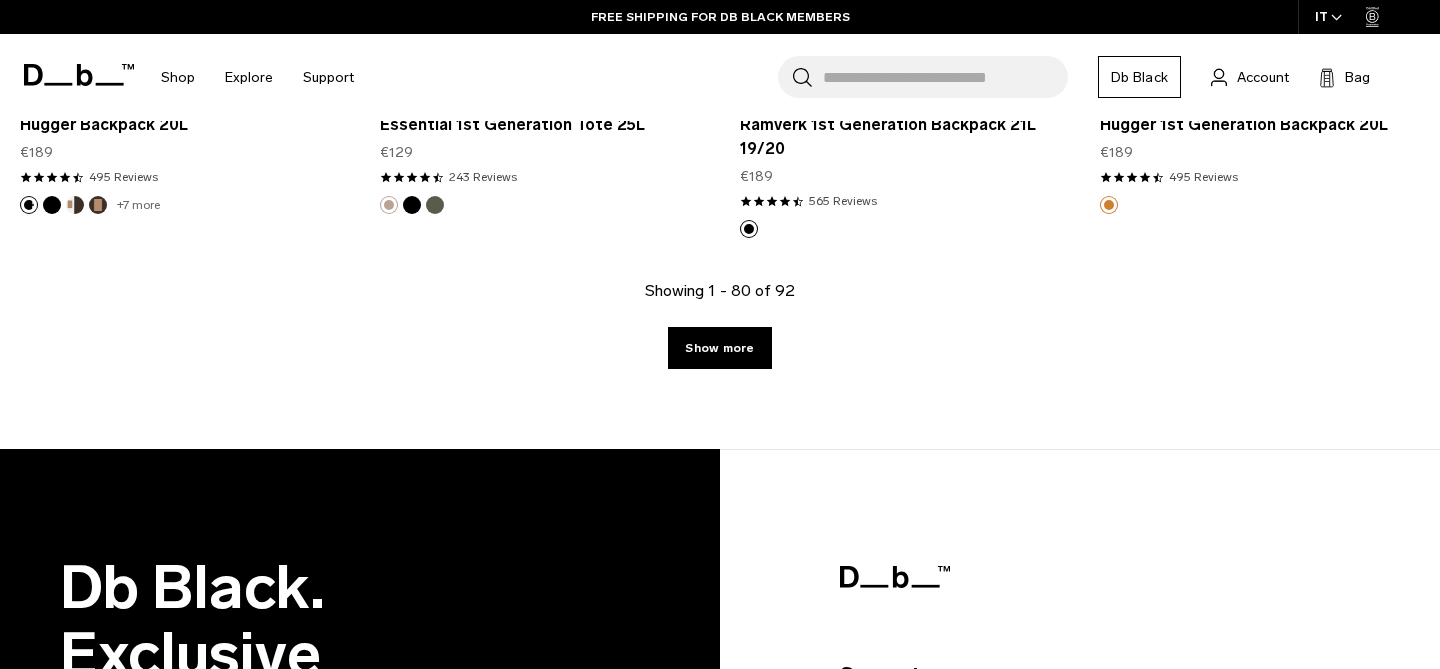 scroll, scrollTop: 11311, scrollLeft: 0, axis: vertical 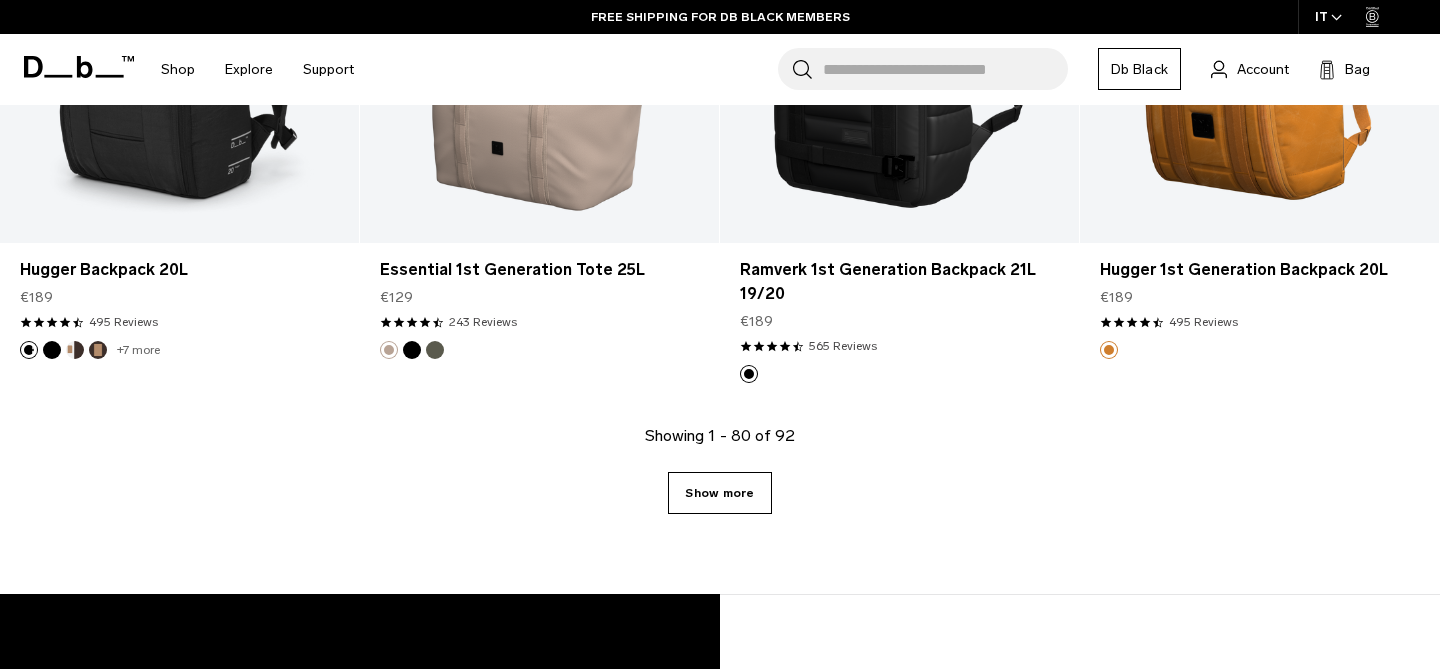 click on "Show more" at bounding box center (719, 493) 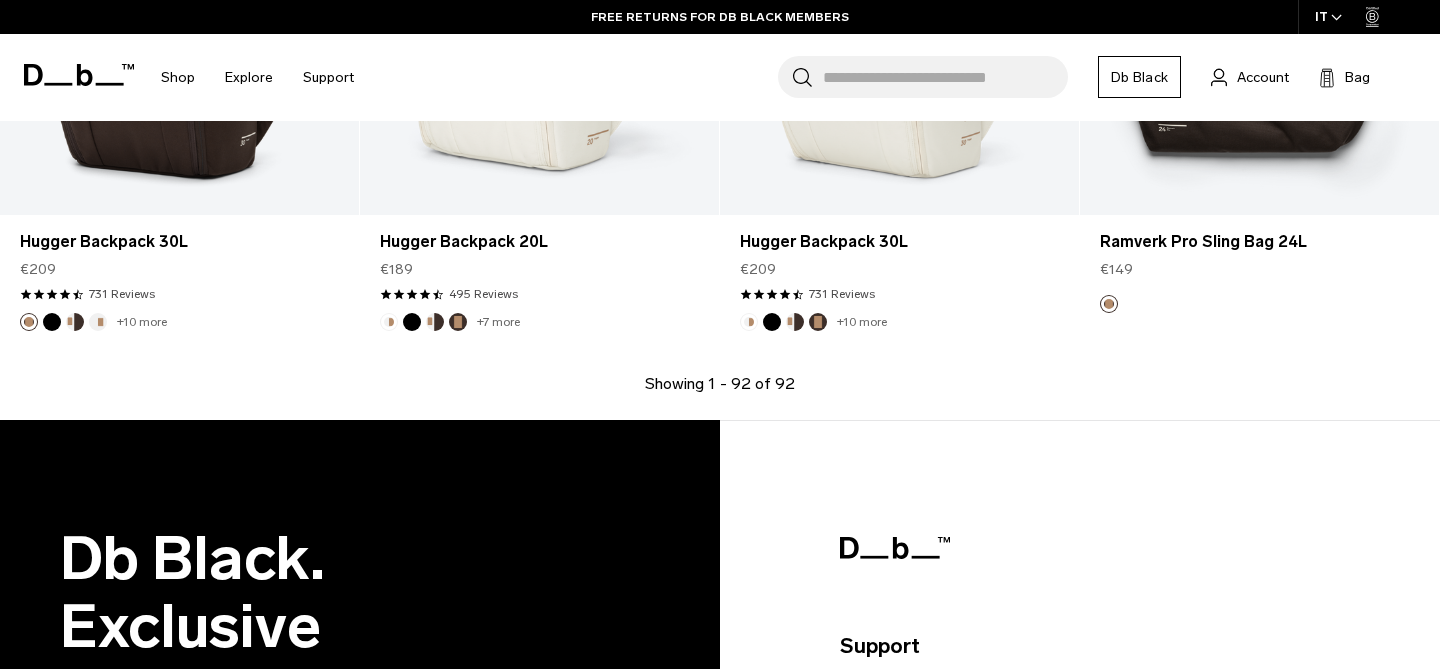 scroll, scrollTop: 13013, scrollLeft: 0, axis: vertical 